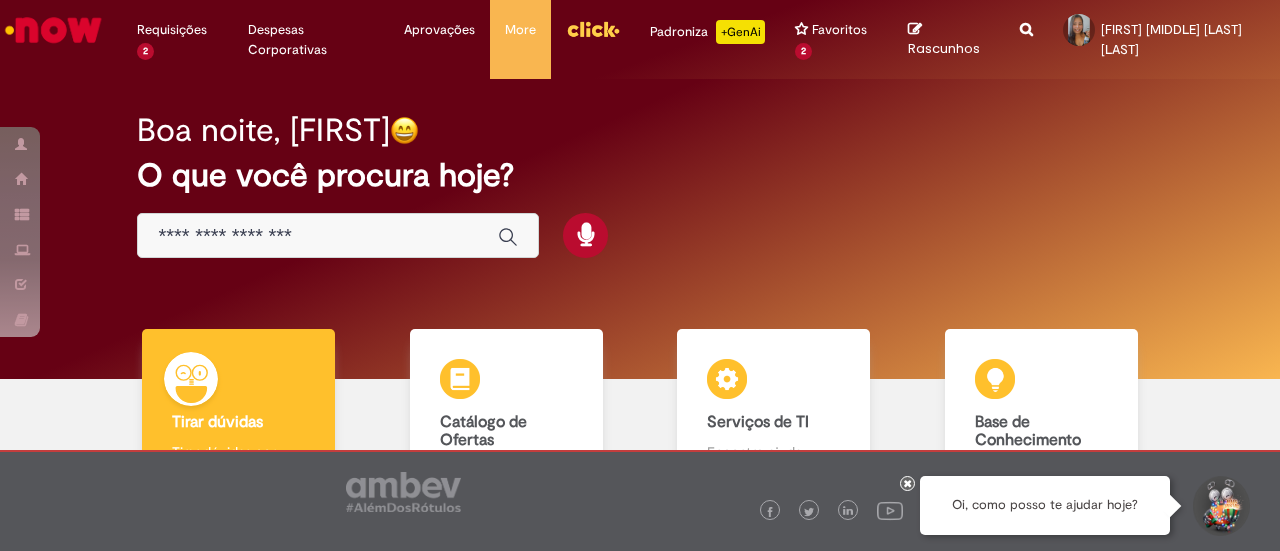 scroll, scrollTop: 0, scrollLeft: 0, axis: both 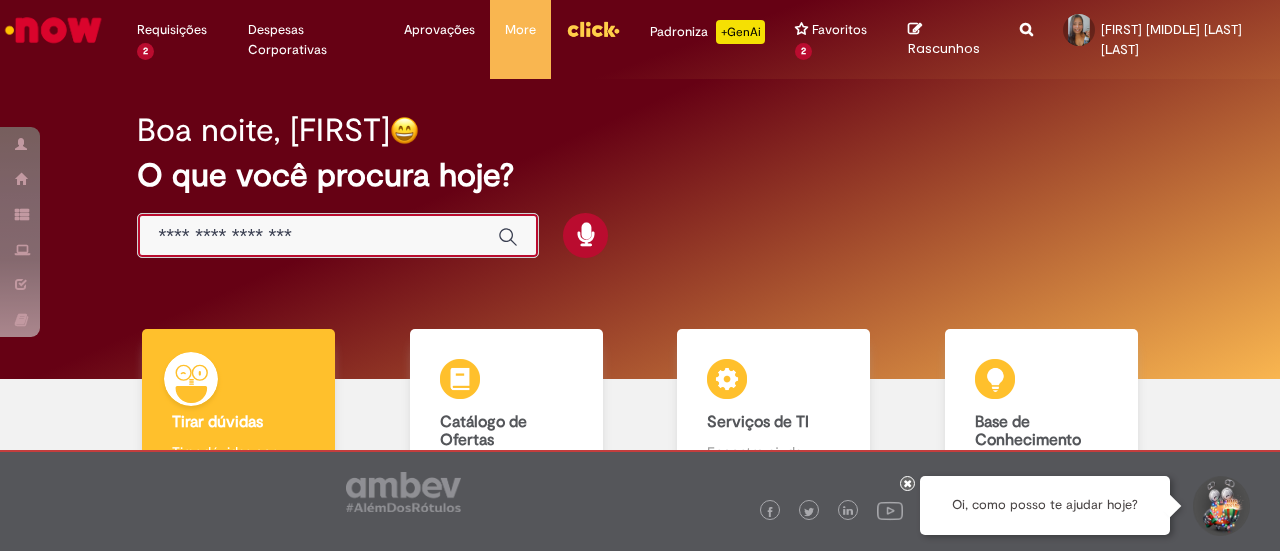 click at bounding box center [318, 236] 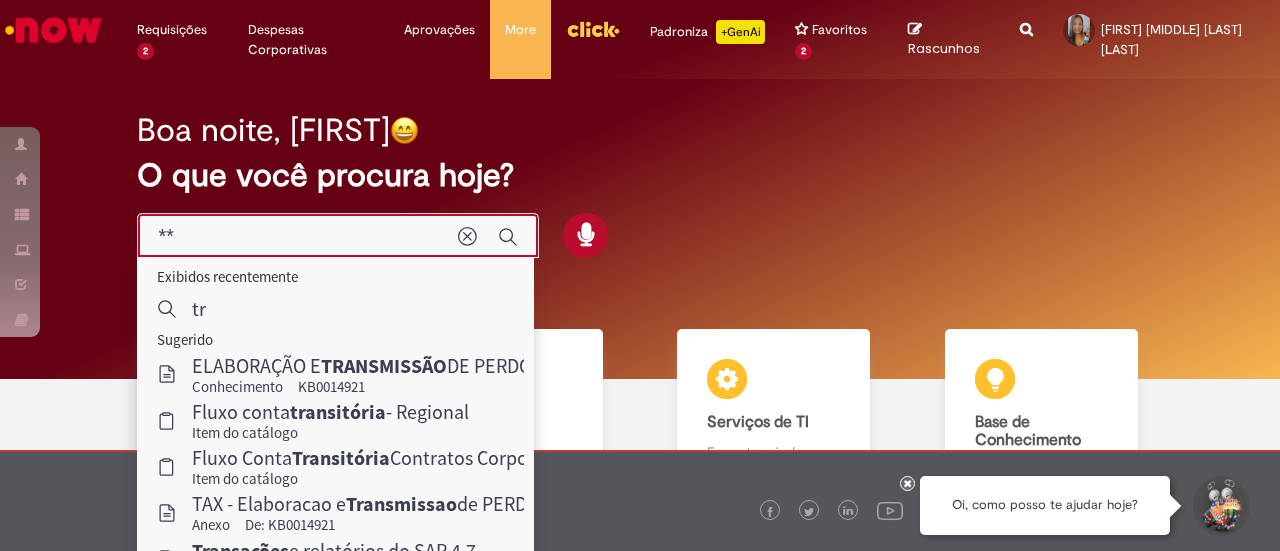 type on "*" 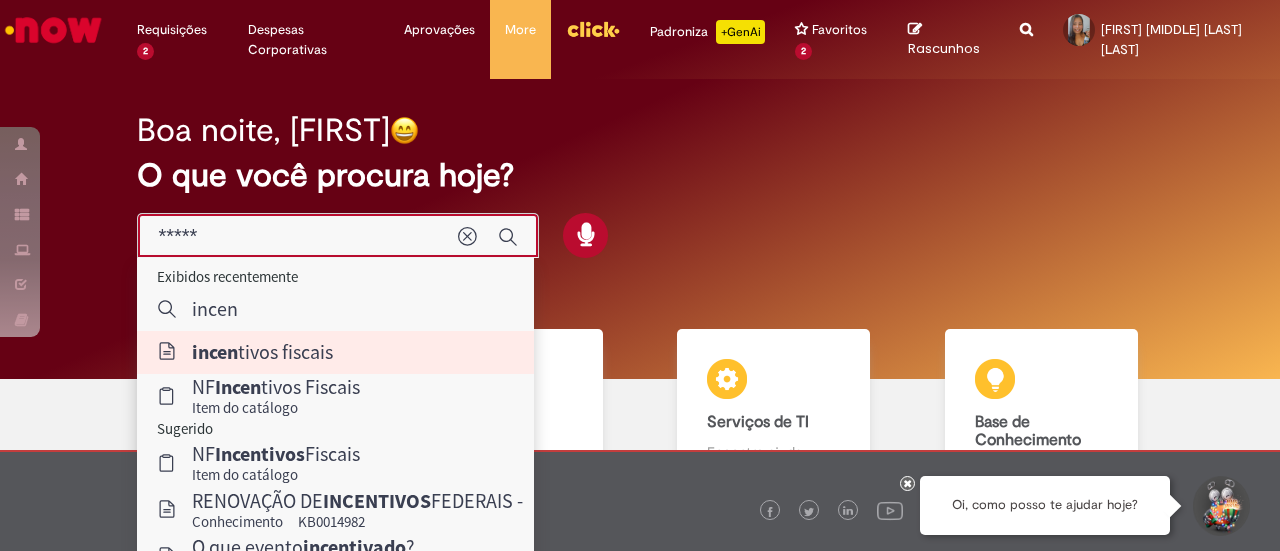 type on "**********" 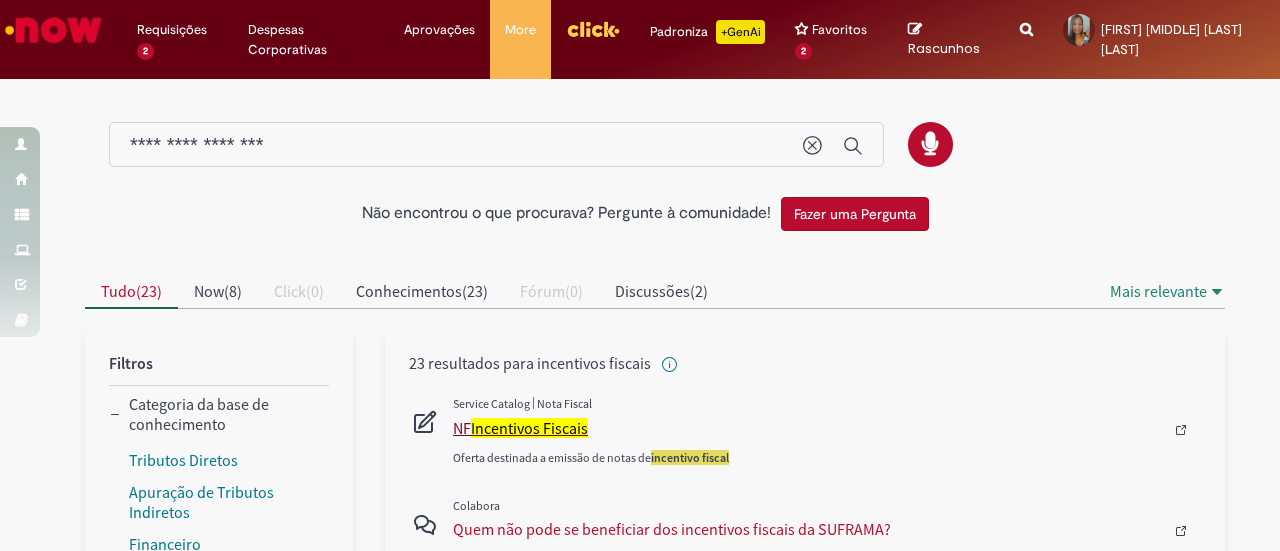 click on "Incentivos Fiscais" at bounding box center [529, 428] 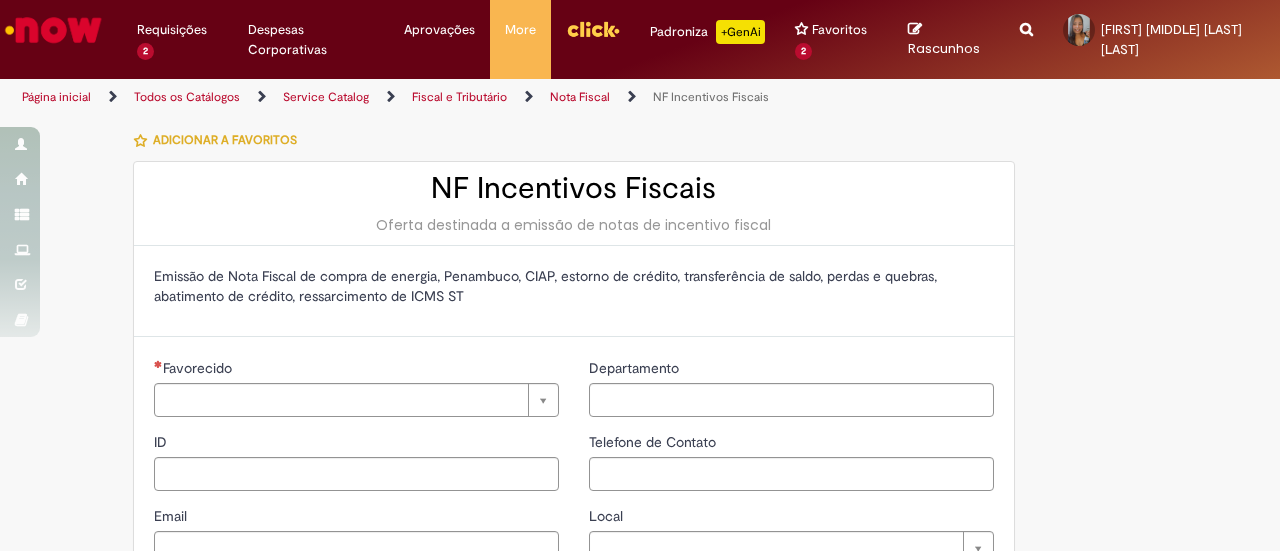 type on "********" 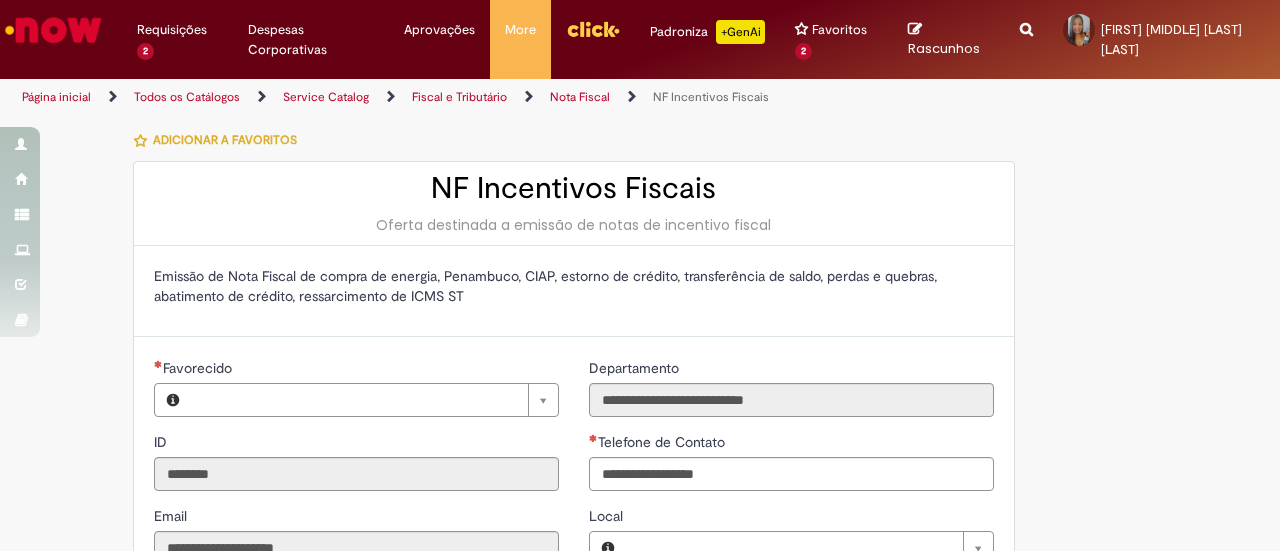 type on "**********" 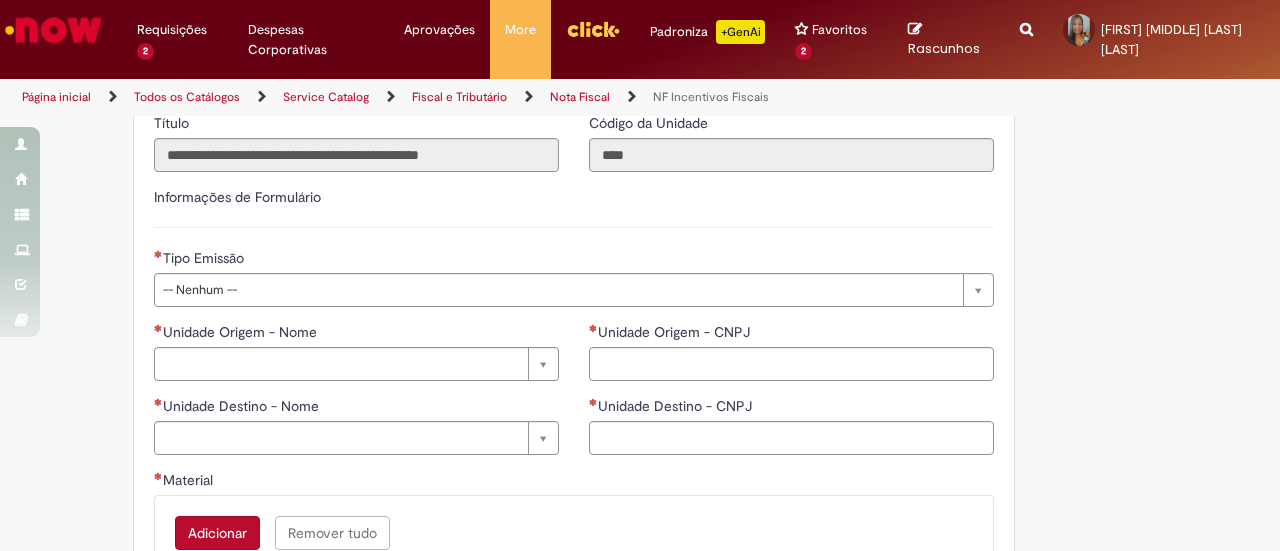 scroll, scrollTop: 488, scrollLeft: 0, axis: vertical 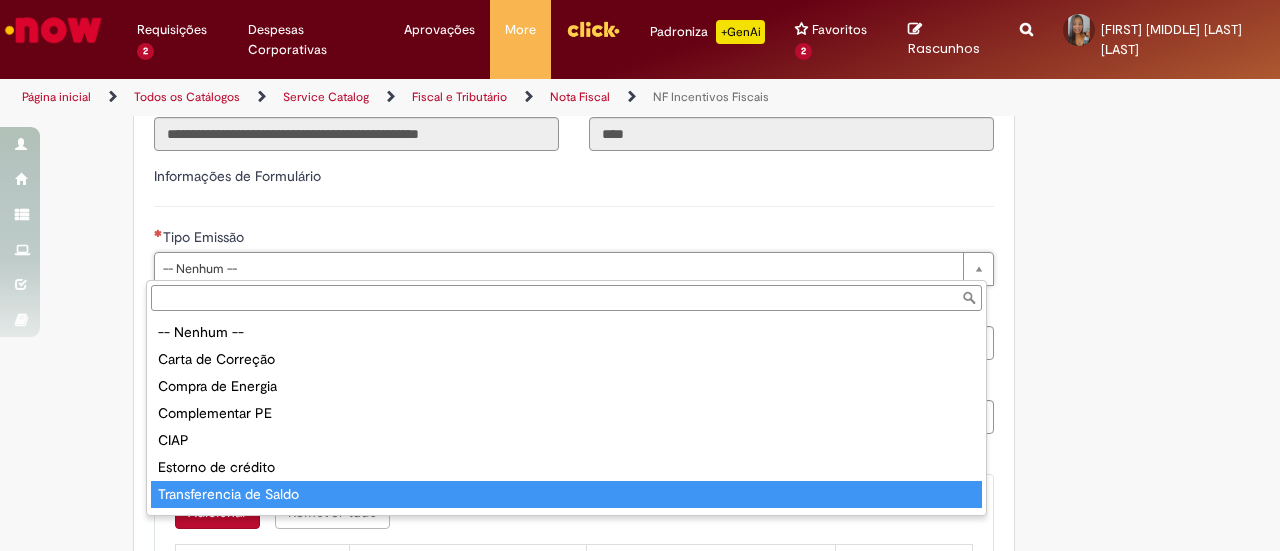 type on "**********" 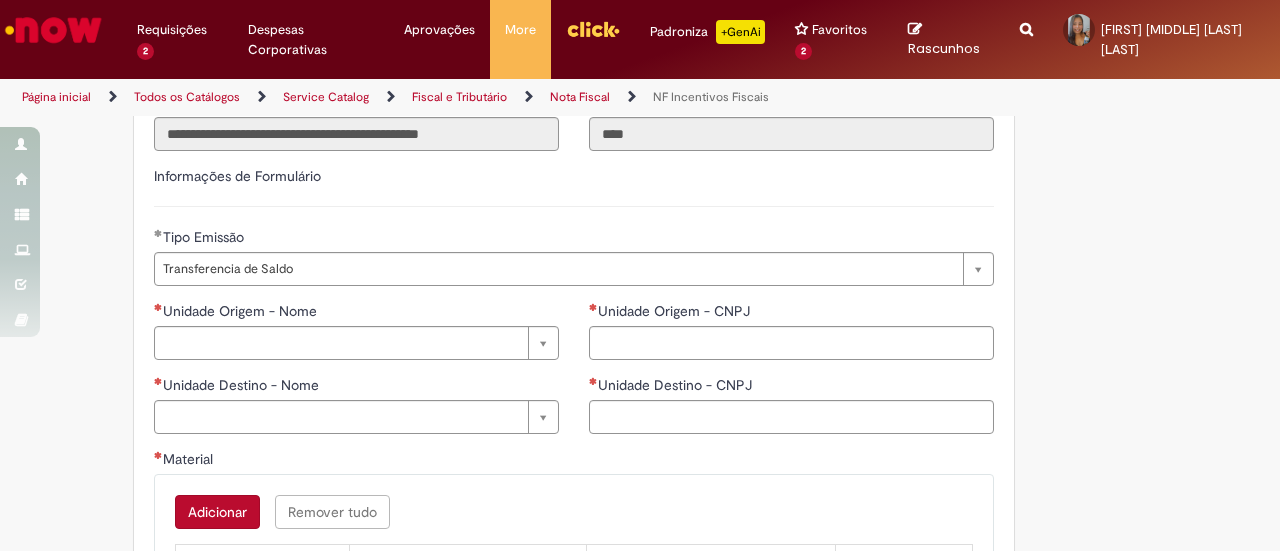click on "Unidade Origem - Nome" at bounding box center [356, 313] 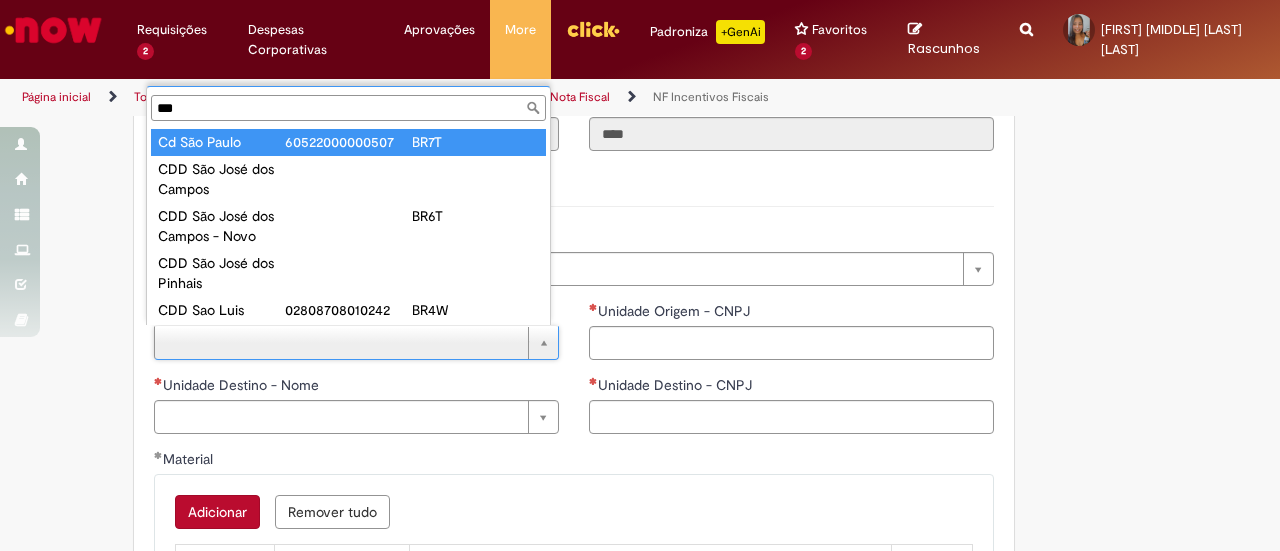 type on "***" 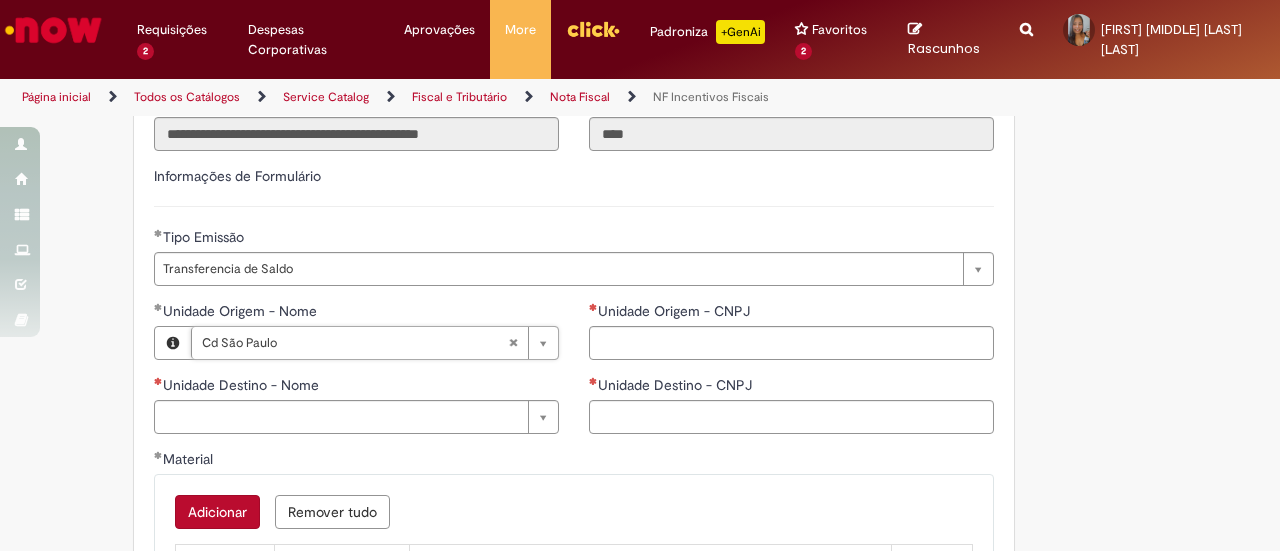 type on "**********" 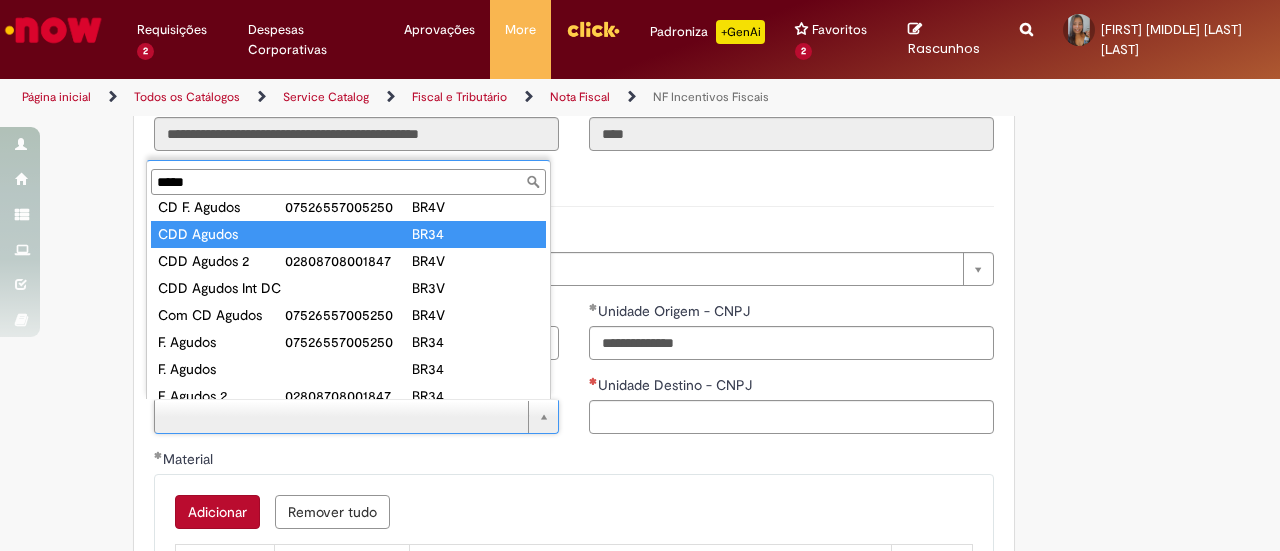 scroll, scrollTop: 0, scrollLeft: 0, axis: both 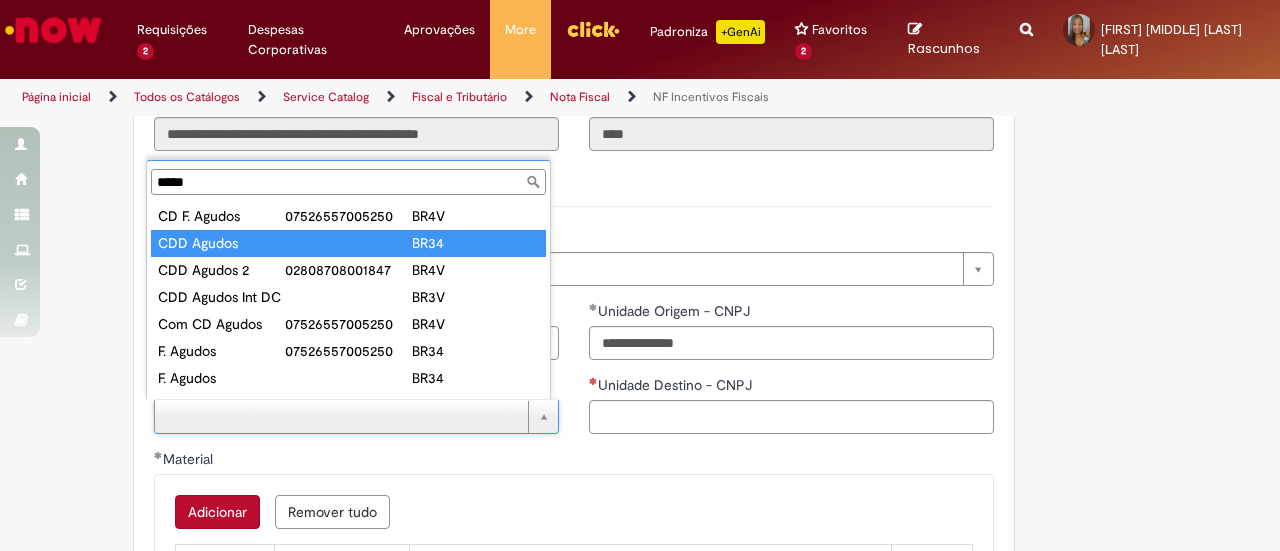 type on "*****" 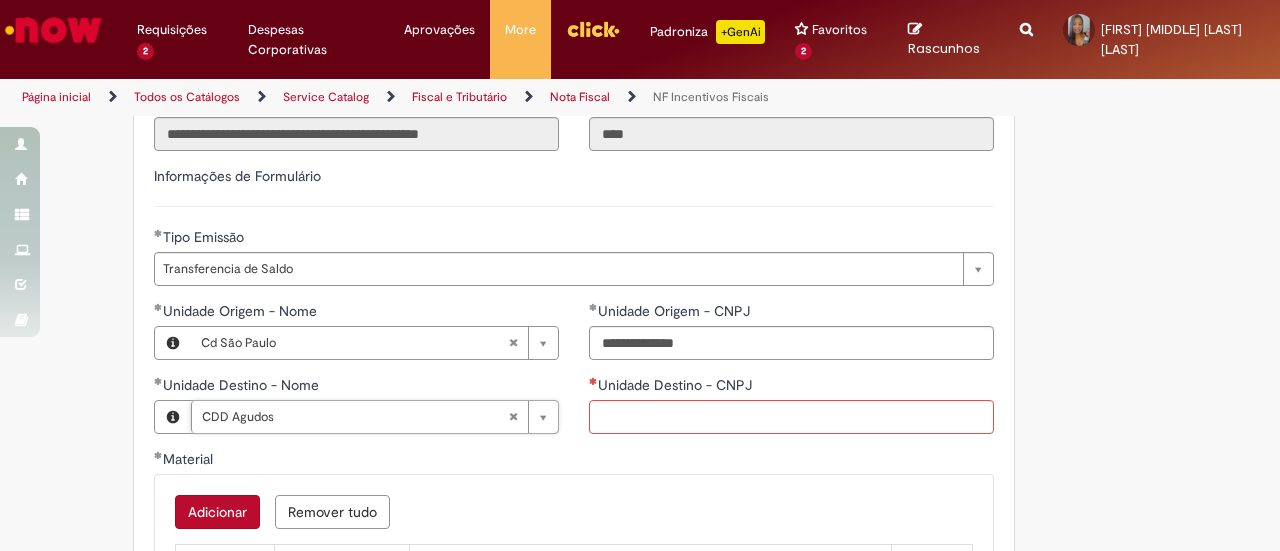 type 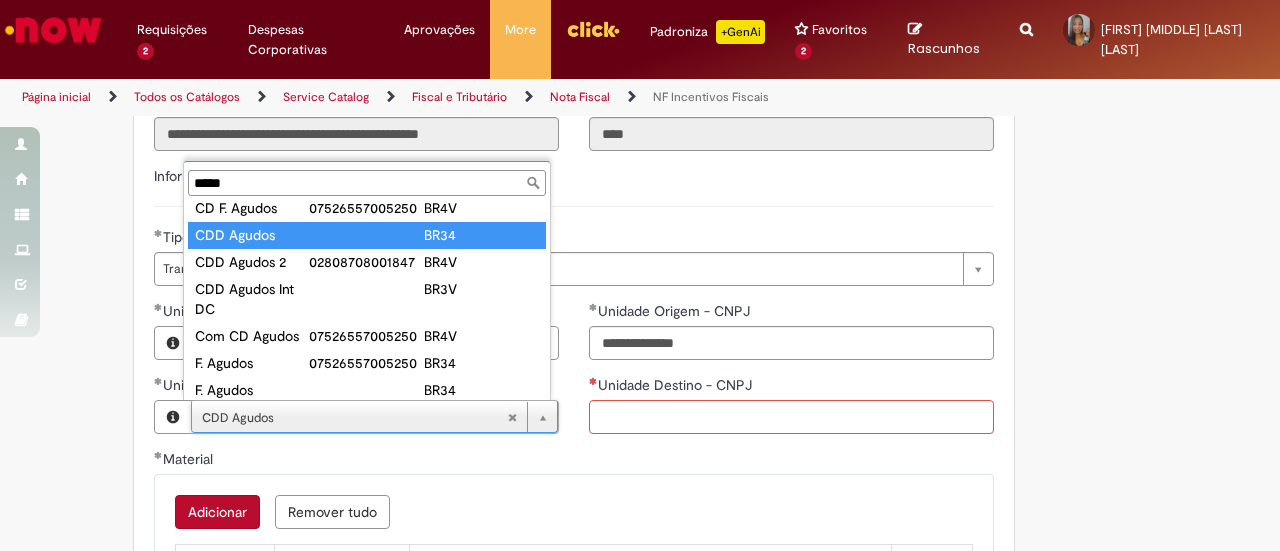 scroll, scrollTop: 0, scrollLeft: 0, axis: both 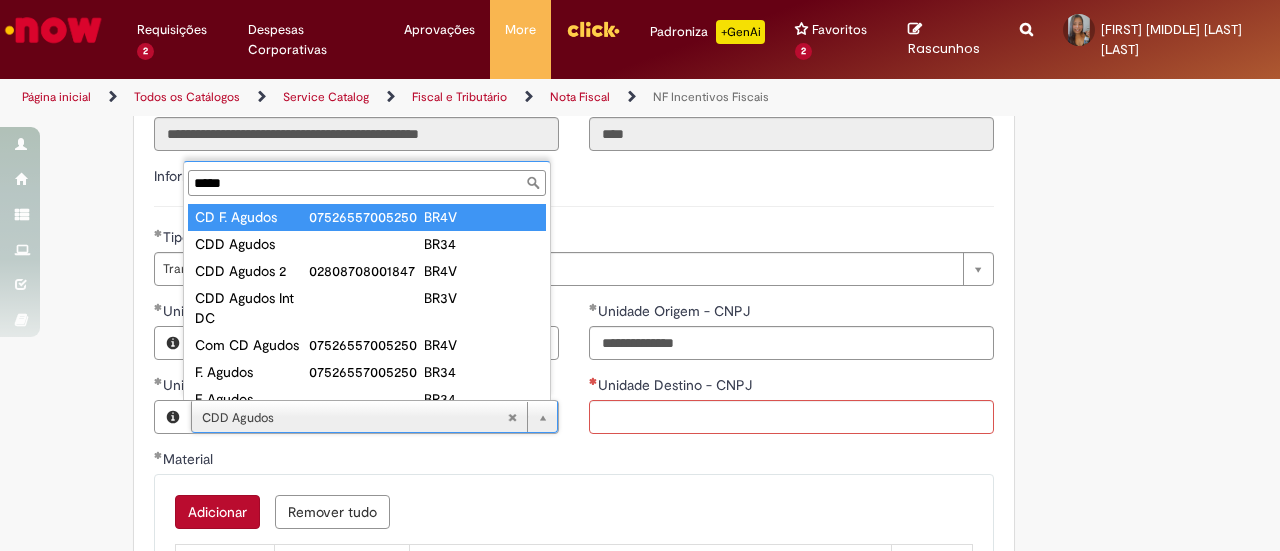 type on "*****" 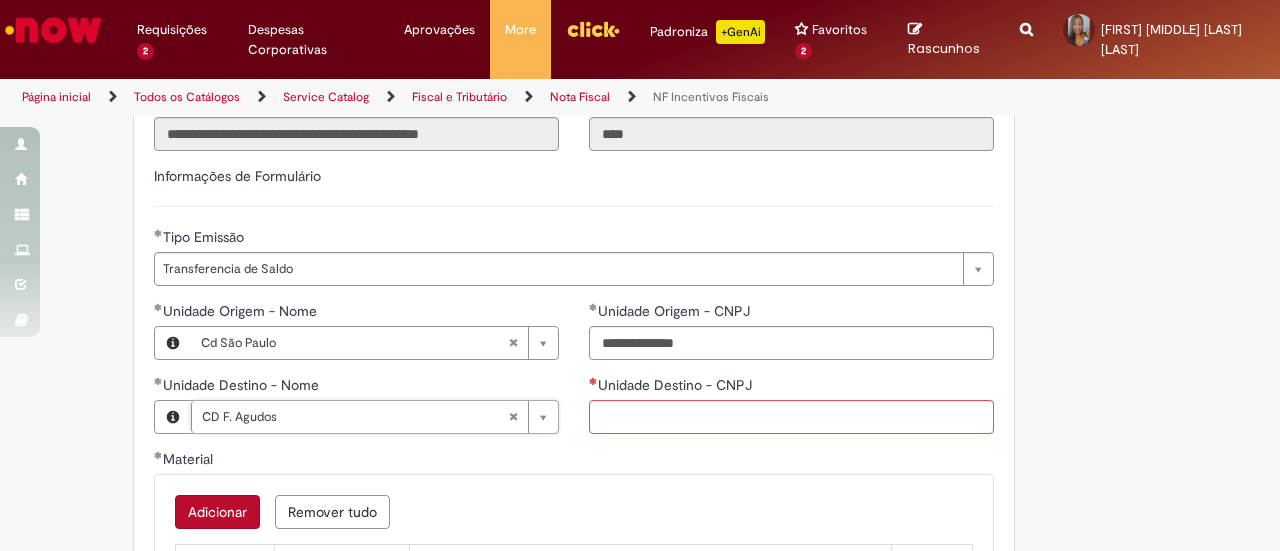 type on "**********" 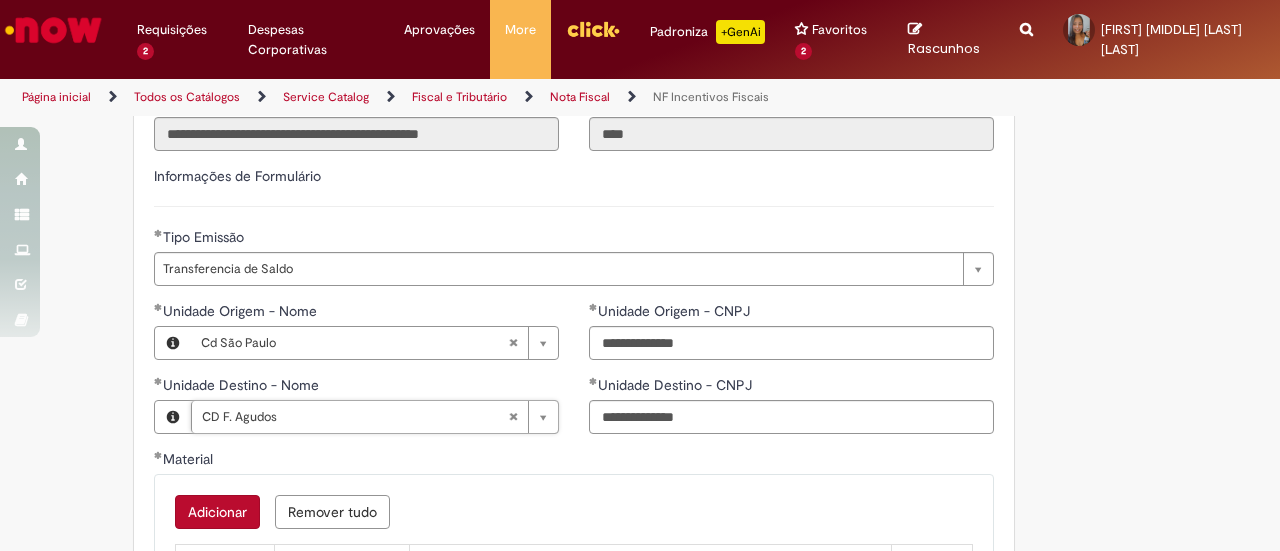 scroll, scrollTop: 0, scrollLeft: 0, axis: both 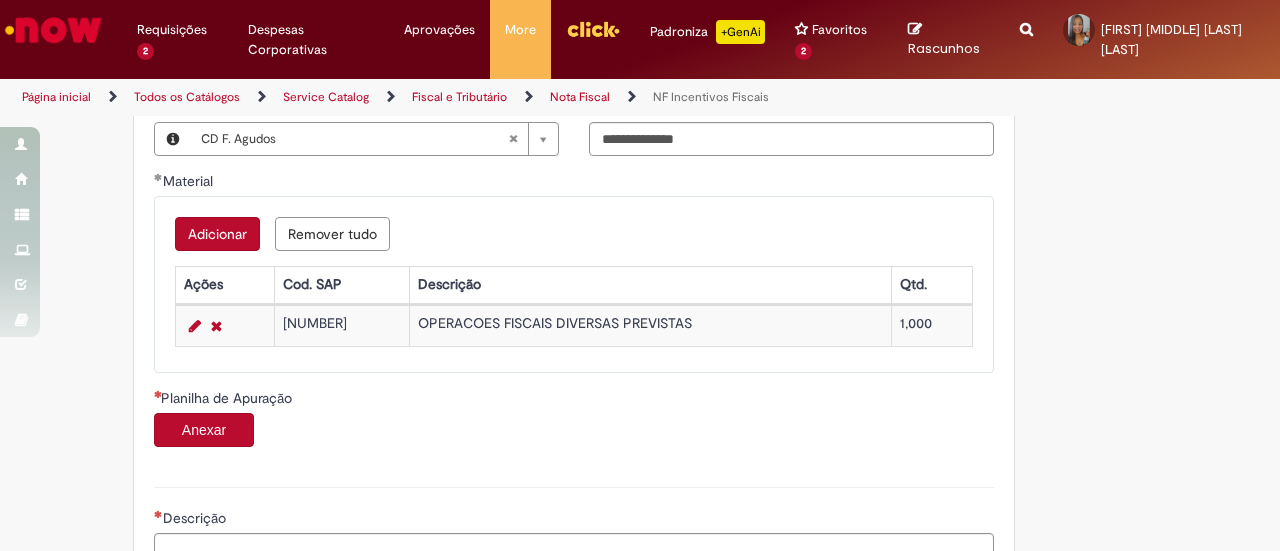 click on "Anexar" at bounding box center (204, 430) 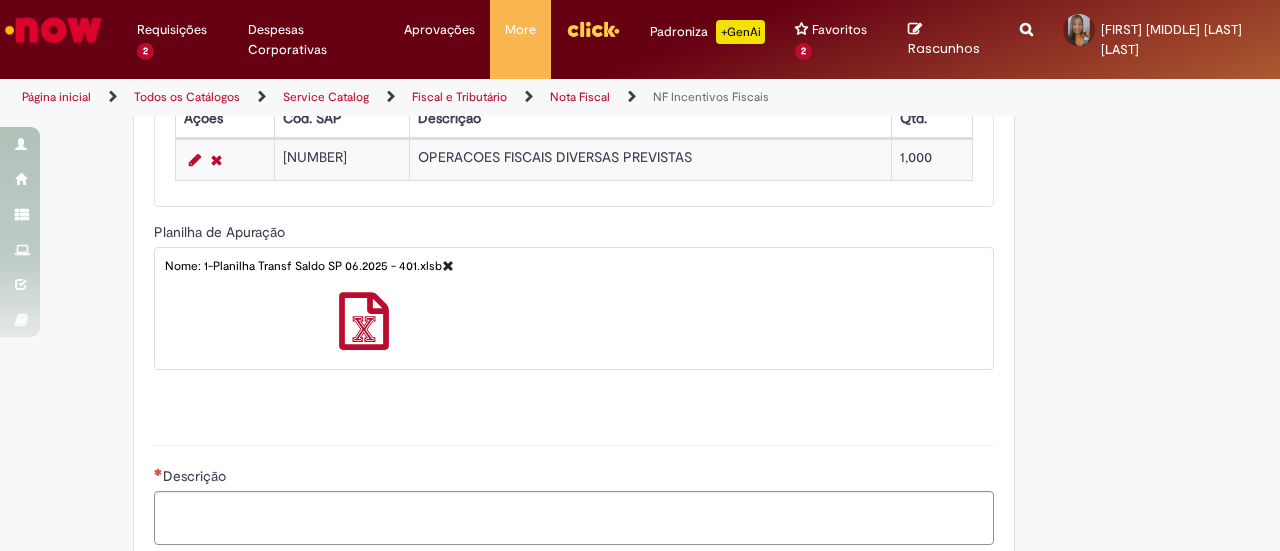 scroll, scrollTop: 946, scrollLeft: 0, axis: vertical 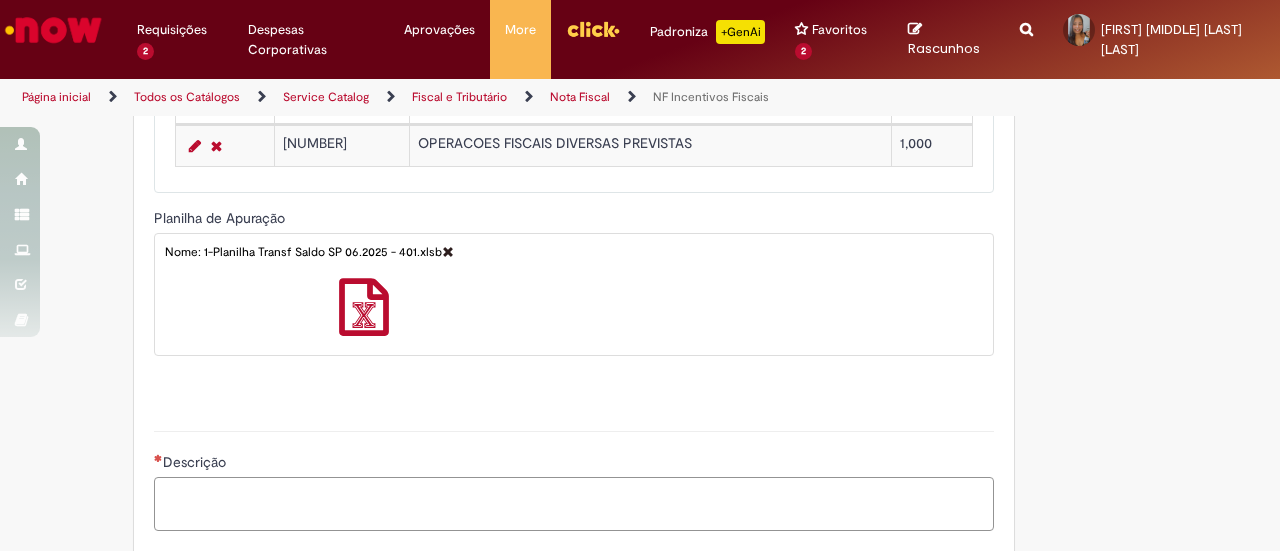 click on "Descrição" at bounding box center [574, 503] 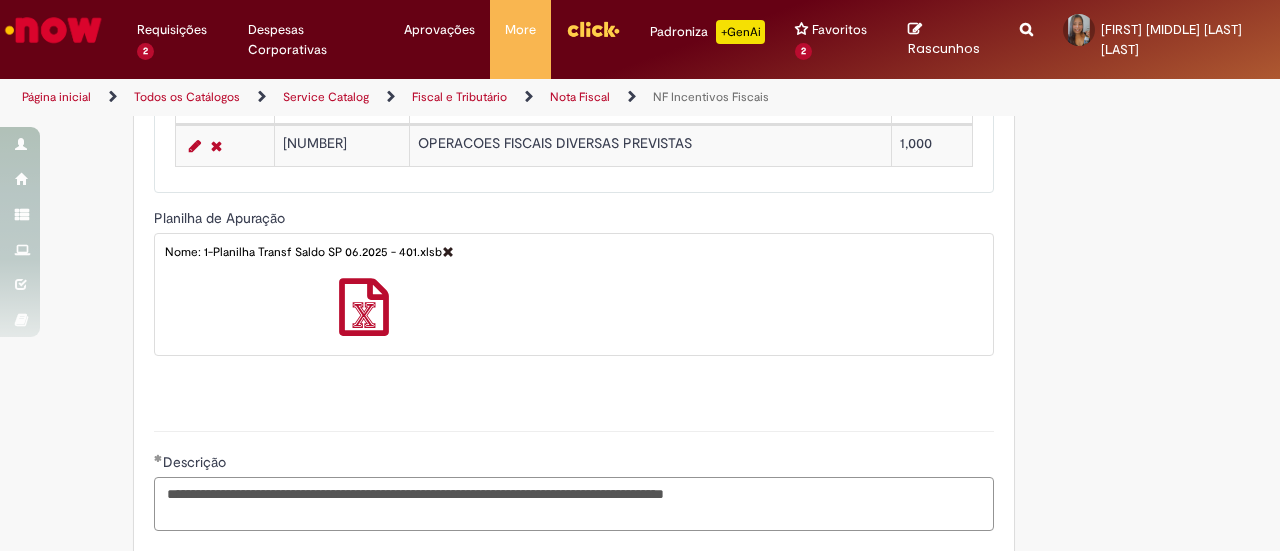 click on "**********" at bounding box center (574, 503) 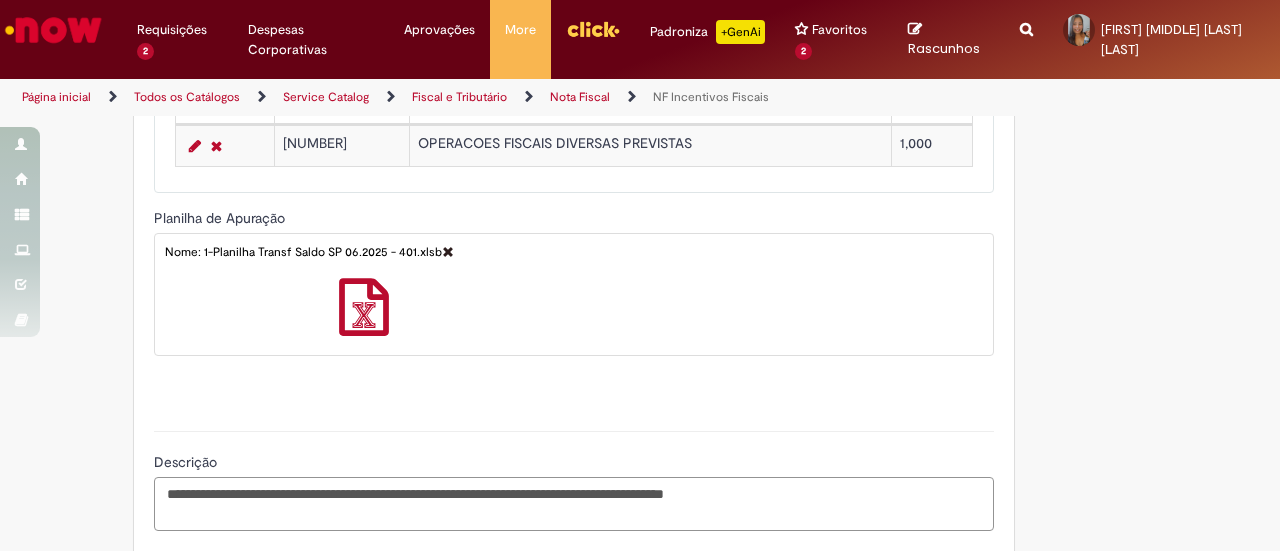 click on "**********" at bounding box center [574, 503] 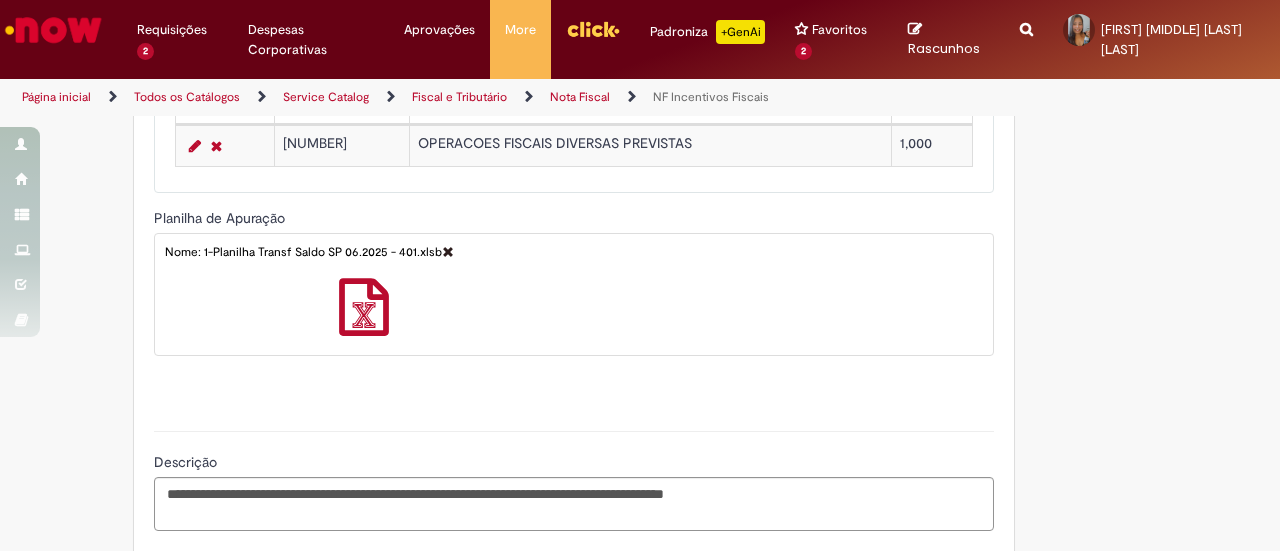 scroll, scrollTop: 1052, scrollLeft: 0, axis: vertical 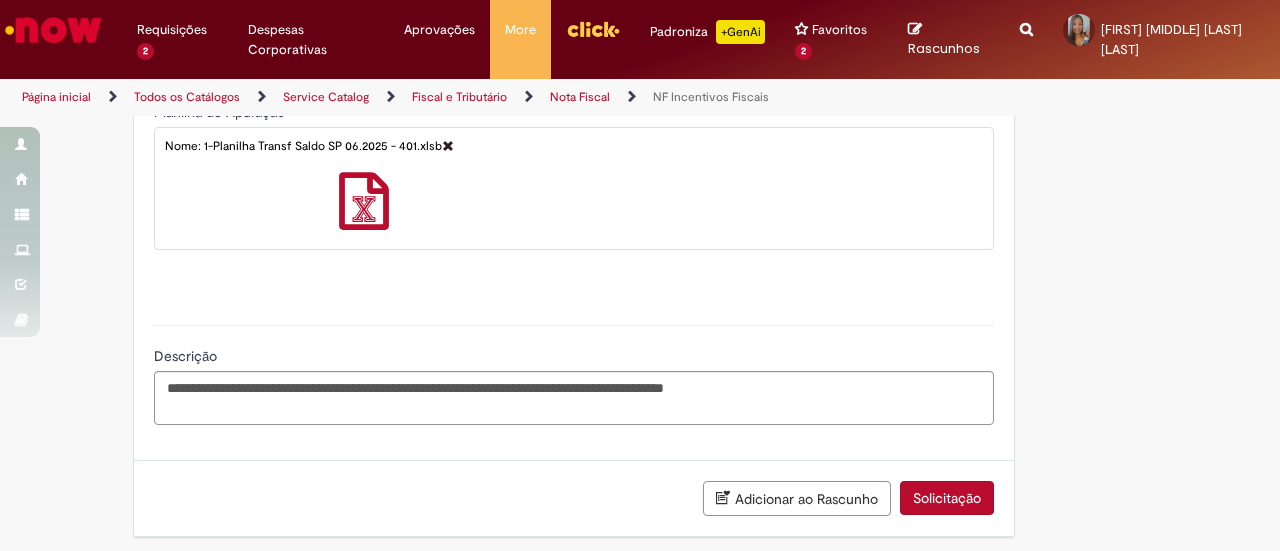 click on "Solicitação" at bounding box center (947, 498) 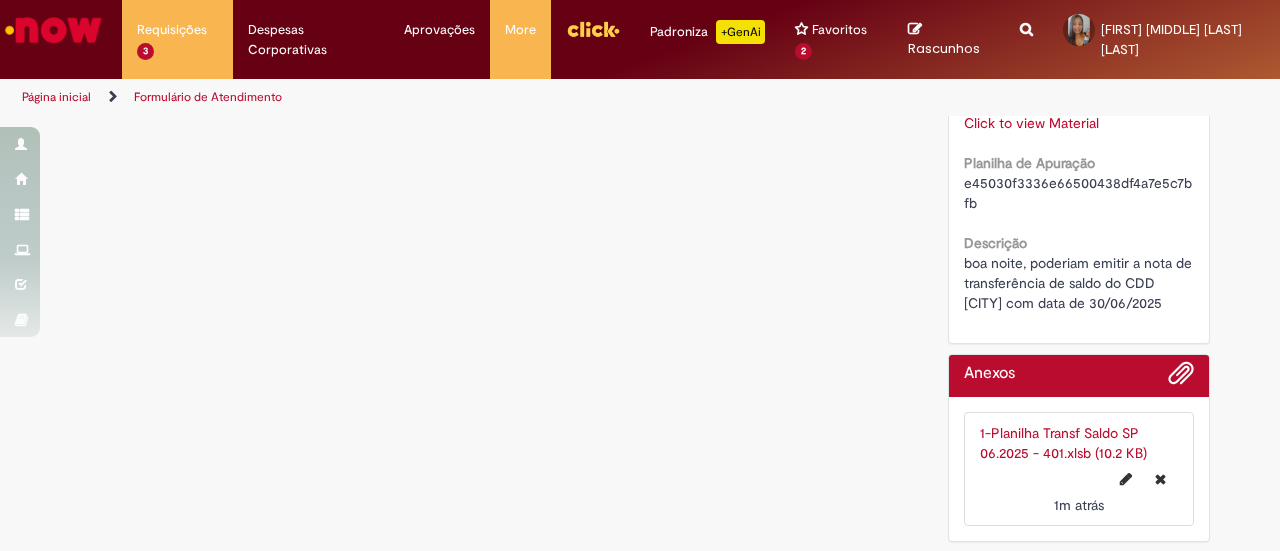 scroll, scrollTop: 0, scrollLeft: 0, axis: both 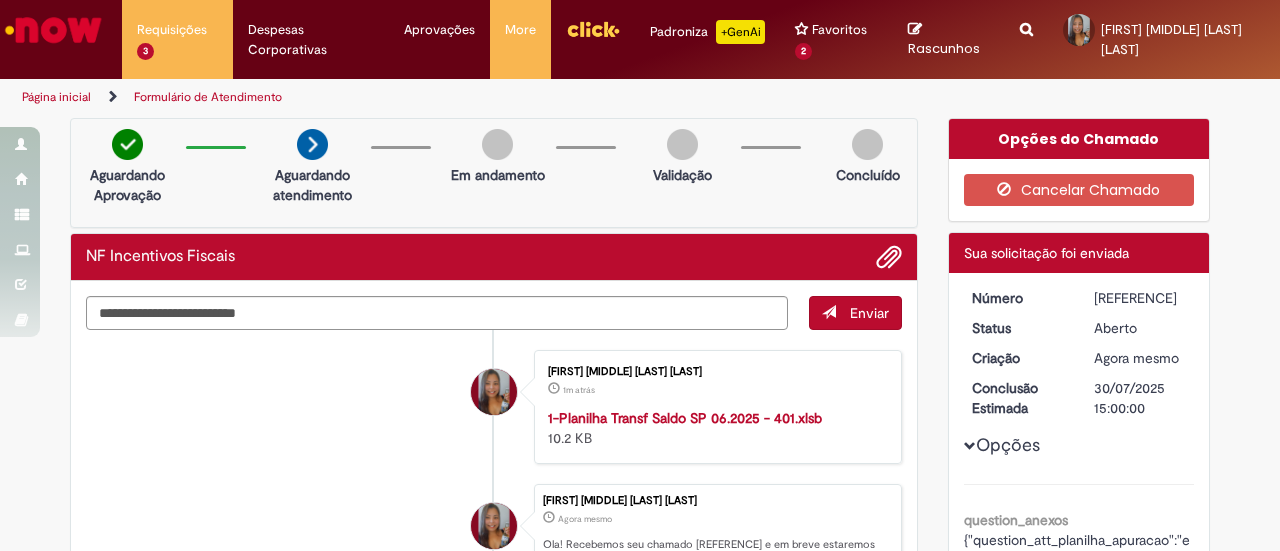 drag, startPoint x: 1086, startPoint y: 293, endPoint x: 1177, endPoint y: 305, distance: 91.787796 